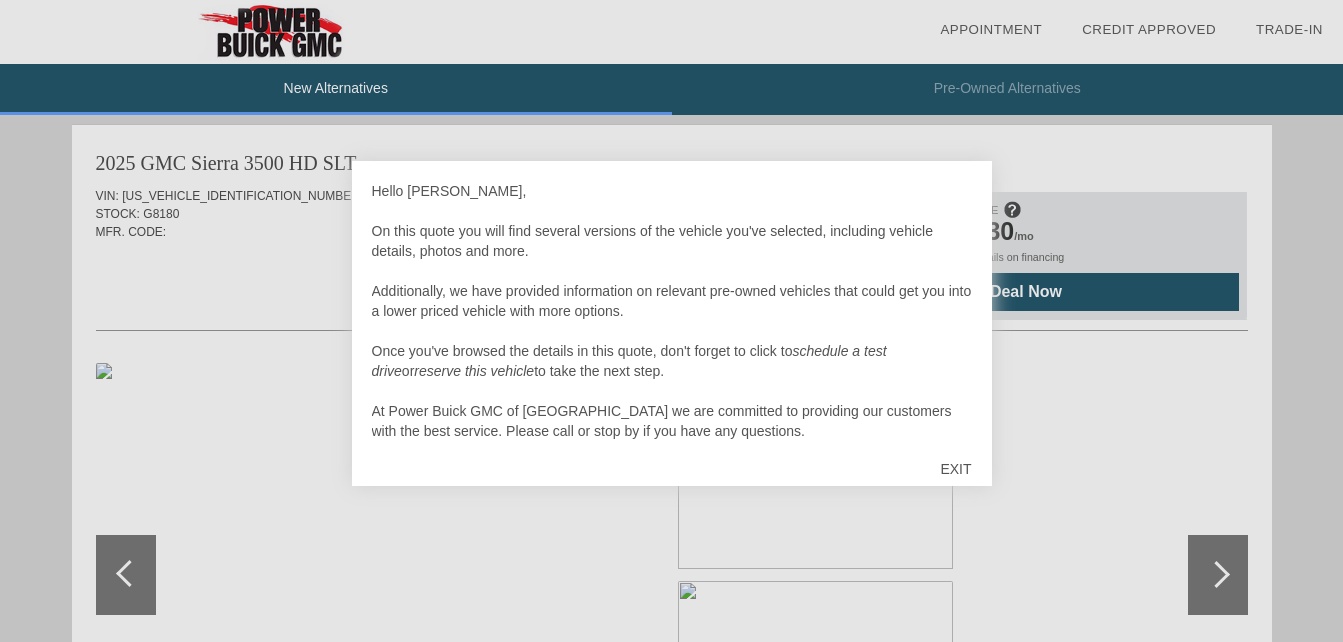 scroll, scrollTop: 0, scrollLeft: 0, axis: both 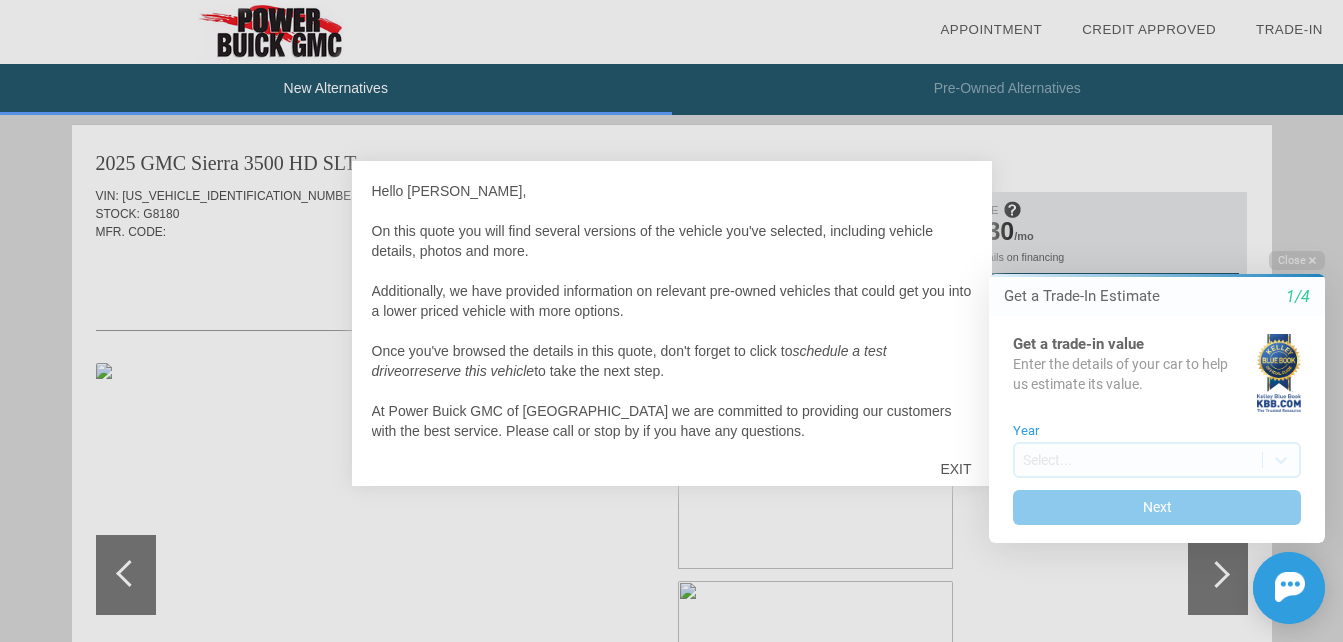 click on "Close Get a Trade-In Estimate 1/4 Get a trade-in value Enter the details of your car to help us estimate its value. Year Select... Next Chat Assistance Initial Toast" at bounding box center [1145, 437] 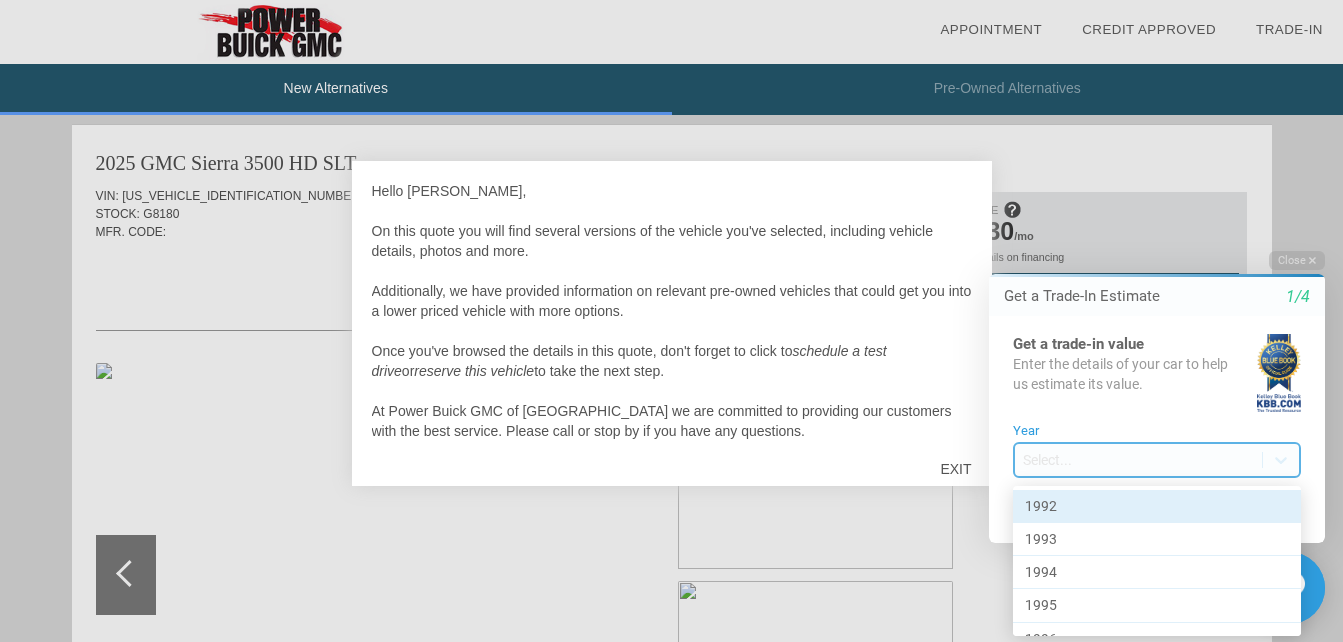 click on "Welcome! Get a Trade-In Estimate 1/4 Get a trade-in value Enter the details of your car to help us estimate its value. Year Select... Next Close Get a Trade-In Estimate 1/4 Get a trade-in value Enter the details of your car to help us estimate its value. Year      option 1992 focused, 1 of 34. 34 results available. Use Up and Down to choose options, press Enter to select the currently focused option, press Escape to exit the menu, press Tab to select the option and exit the menu. Select... Next Chat Assistance Initial Toast 1992 1993 1994 1995 1996 1997 1998 1999 2000 2001 2002 2003 2004 2005 2006 2007 2008 2009 2010 2011 2012 2013 2014 2015 2016 2017 2018 2019 2020 2021 2022 2023 2024 2025" at bounding box center [1145, 233] 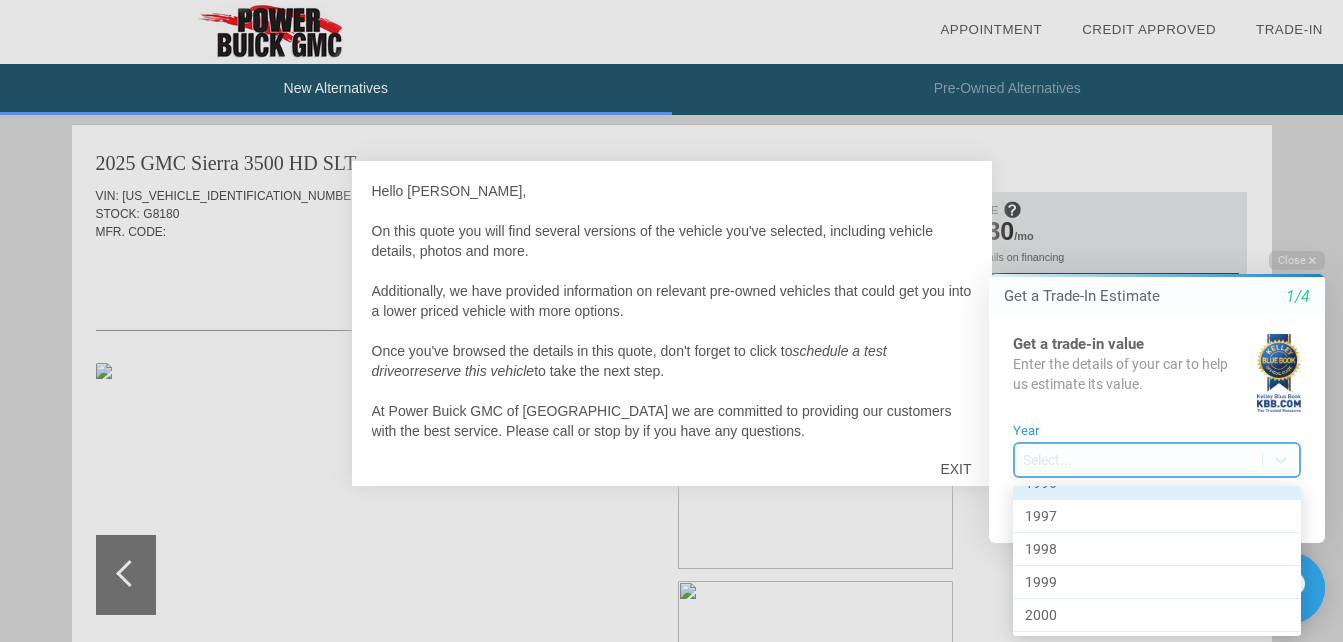 scroll, scrollTop: 173, scrollLeft: 0, axis: vertical 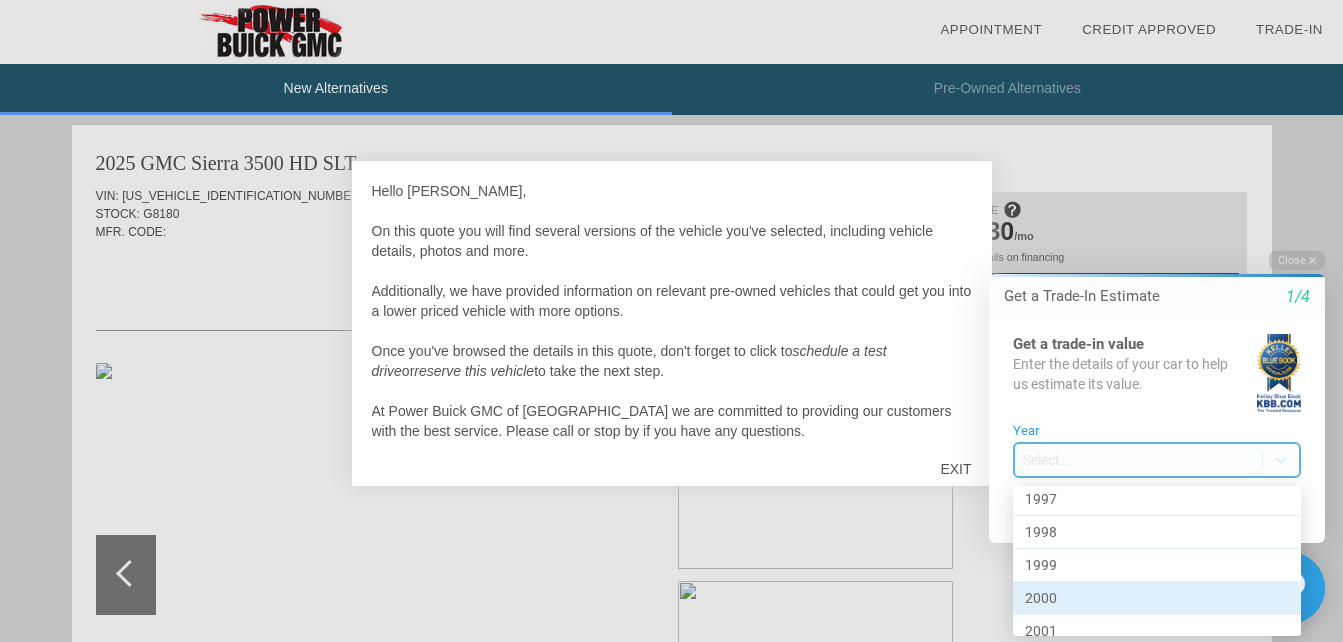 click on "2000" at bounding box center [1157, 598] 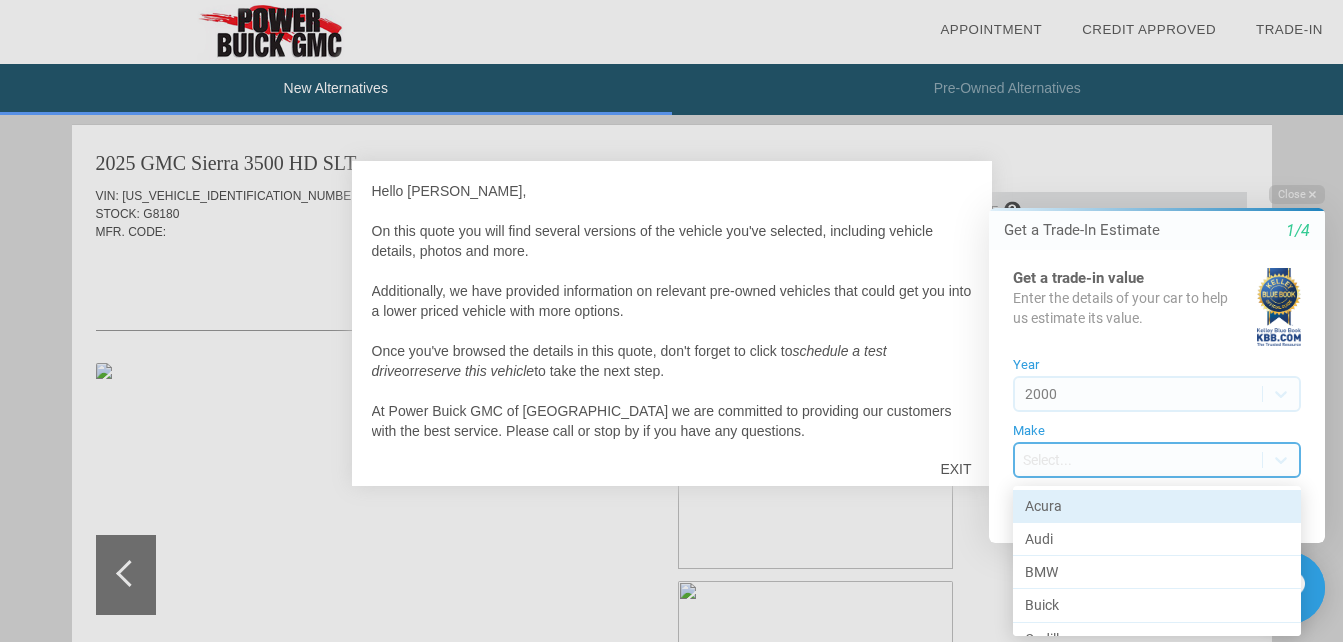click on "Welcome! Get a Trade-In Estimate 1/4 Get a trade-in value Enter the details of your car to help us estimate its value. Year [DATE] Make Select... Next Close Get a Trade-In Estimate 1/4 Get a trade-in value Enter the details of your car to help us estimate its value. Year [DATE] Make      option Acura focused, 1 of 38. 38 results available. Use Up and Down to choose options, press Enter to select the currently focused option, press Escape to exit the menu, press Tab to select the option and exit the menu. Select... Next Chat Assistance Initial Toast Acura Audi BMW Buick Cadillac Chevrolet Chrysler Daewoo Dodge Ford GMC Honda HUMMER Hyundai INFINITI Isuzu Jaguar Jeep Kia Land Rover Lexus Lincoln MAZDA Mercedes-Benz Mercury Mitsubishi Nissan Oldsmobile Plymouth Pontiac Porsche Saab Saturn Subaru Suzuki Toyota Volkswagen Volvo" at bounding box center (1145, 167) 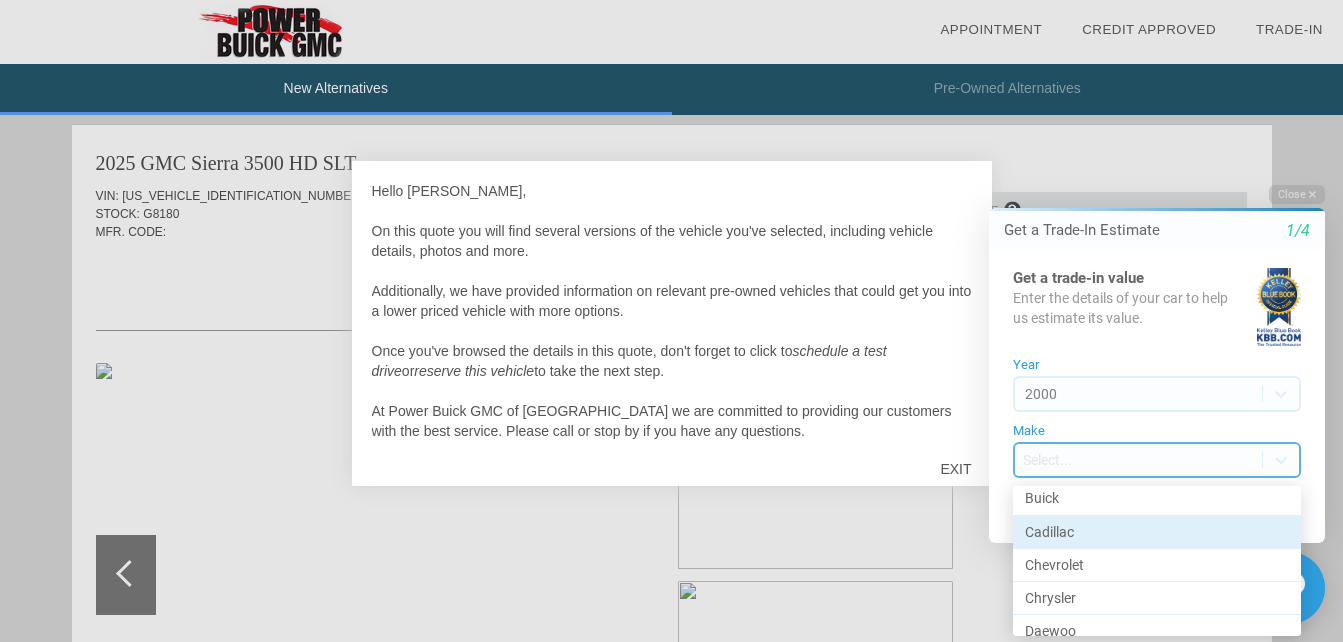scroll, scrollTop: 147, scrollLeft: 0, axis: vertical 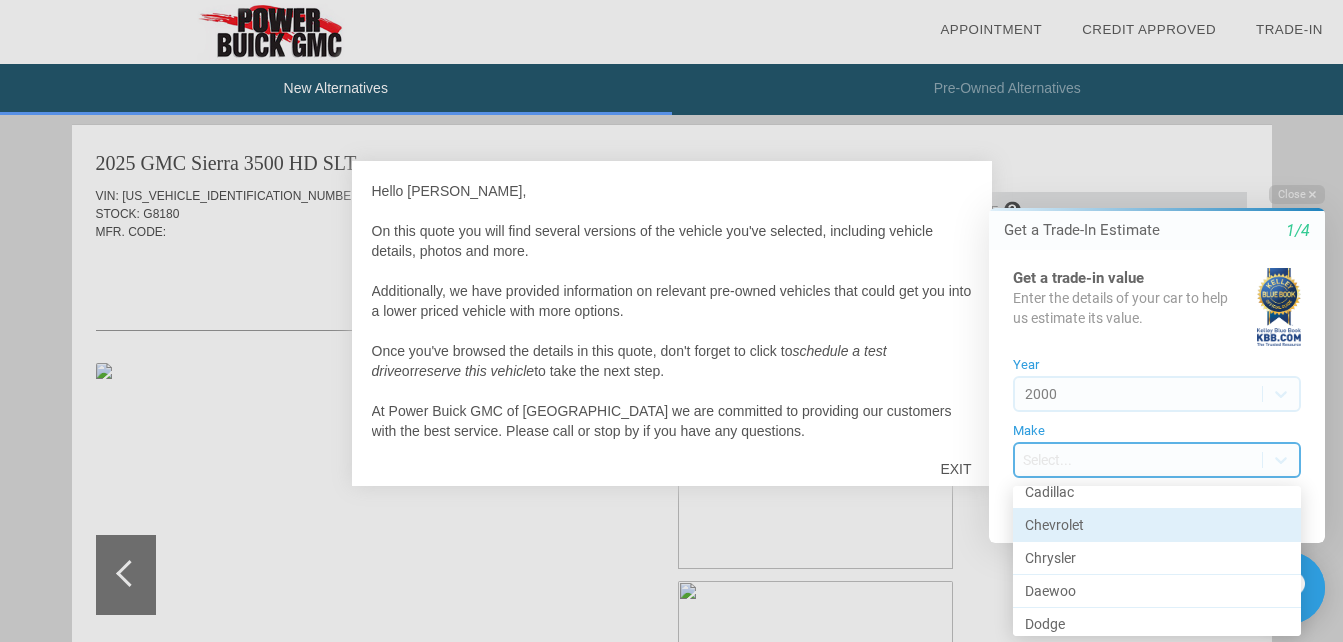 click on "Chevrolet" at bounding box center [1157, 525] 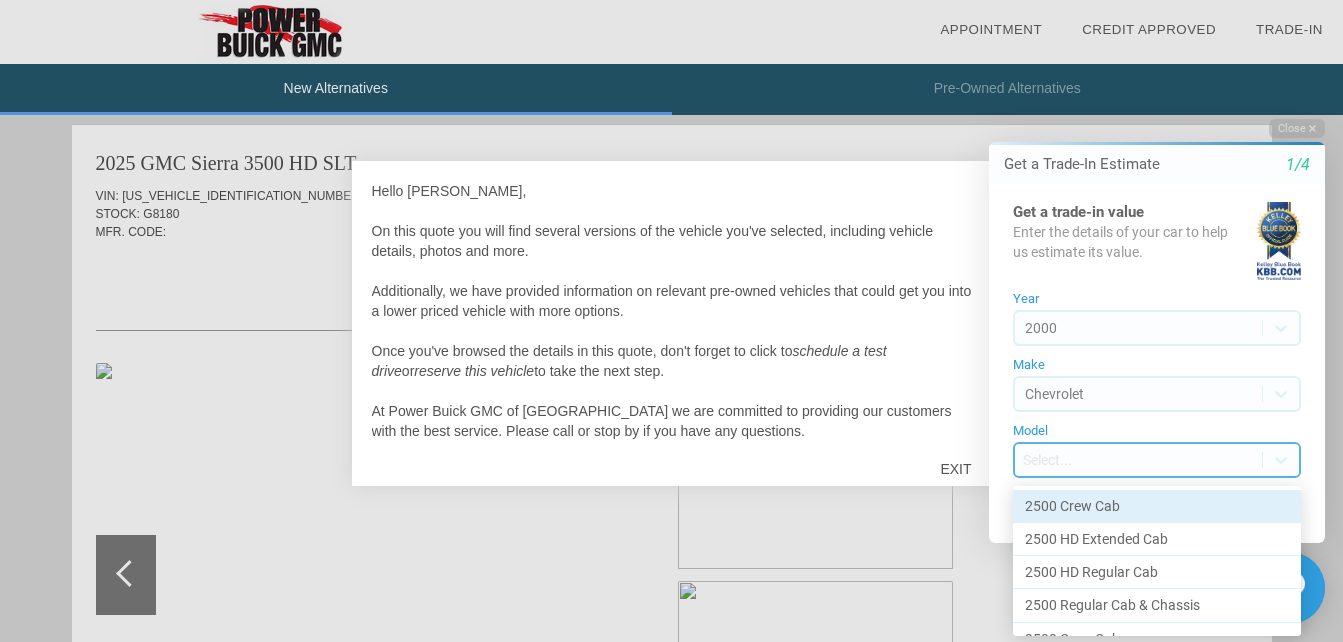 click on "Welcome! Get a Trade-In Estimate 1/4 Get a trade-in value Enter the details of your car to help us estimate its value. Year [DATE] Make Chevrolet Model Select... Next Close Get a Trade-In Estimate 1/4 Get a trade-in value Enter the details of your car to help us estimate its value. Year [DATE] Make Chevrolet Model      option 2500 Crew Cab focused, 1 of 45. 45 results available. Use Up and Down to choose options, press Enter to select the currently focused option, press Escape to exit the menu, press Tab to select the option and exit the menu. Select... Next Chat Assistance Initial Toast 2500 Crew Cab 2500 HD Extended Cab 2500 HD Regular Cab 2500 Regular Cab & Chassis 3500 Crew Cab 3500 Crew Cab & Chassis 3500 Extended Cab 3500 HD Regular Cab & Chassis 3500 Regular Cab 3500 Regular Cab & Chassis Astro Cargo Astro Passenger Blazer Camaro Cavalier Corvette Express 1500 Cargo Express 1500 Passenger Express 2500 Cargo Express 2500 Passenger Express 3500 Cargo Express 3500 Passenger Express Cutaway Impala Lumina" at bounding box center (1145, 101) 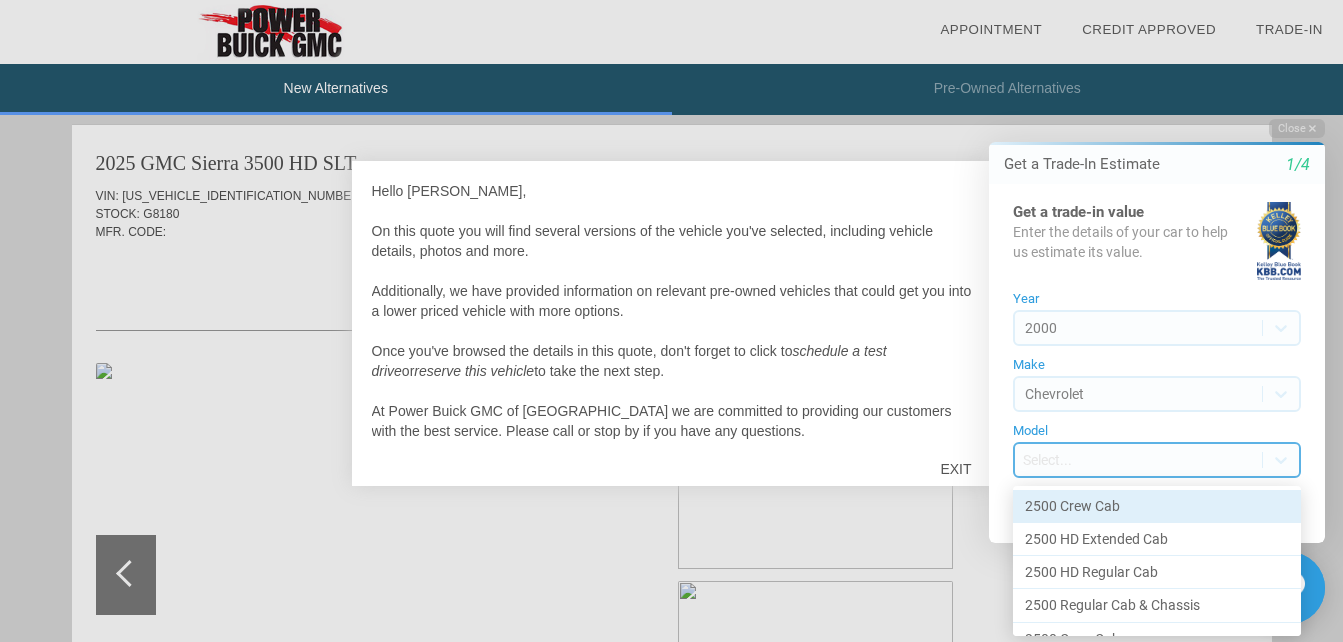 click on "2500 Crew Cab" at bounding box center [1157, 506] 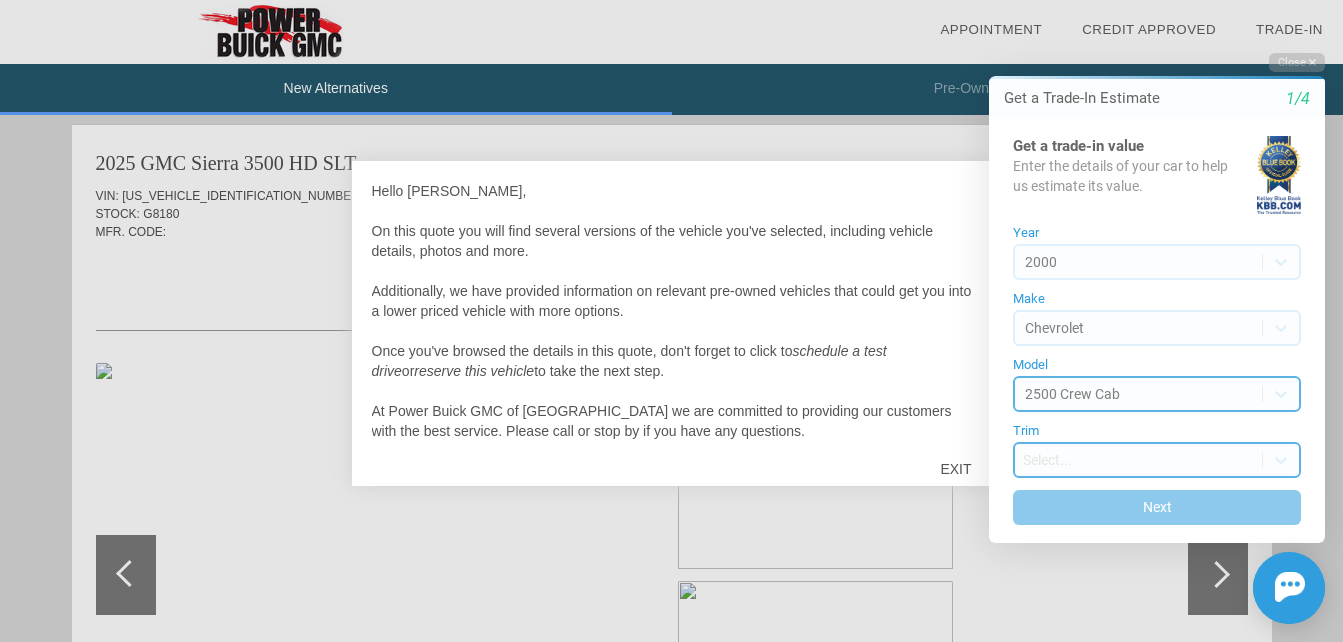 click on "Welcome! Get a Trade-In Estimate 1/4 Get a trade-in value Enter the details of your car to help us estimate its value. Year [DATE] Make Chevrolet Model 2500 Crew Cab Trim Select... Next Close Get a Trade-In Estimate 1/4 Get a trade-in value Enter the details of your car to help us estimate its value. Year [DATE] Make Chevrolet Model   option 2500 Crew Cab, selected.     45 results available. Select is focused , press Down to open the menu,  2500 Crew Cab Trim Select... Next Chat Assistance Initial Toast" at bounding box center (1145, 35) 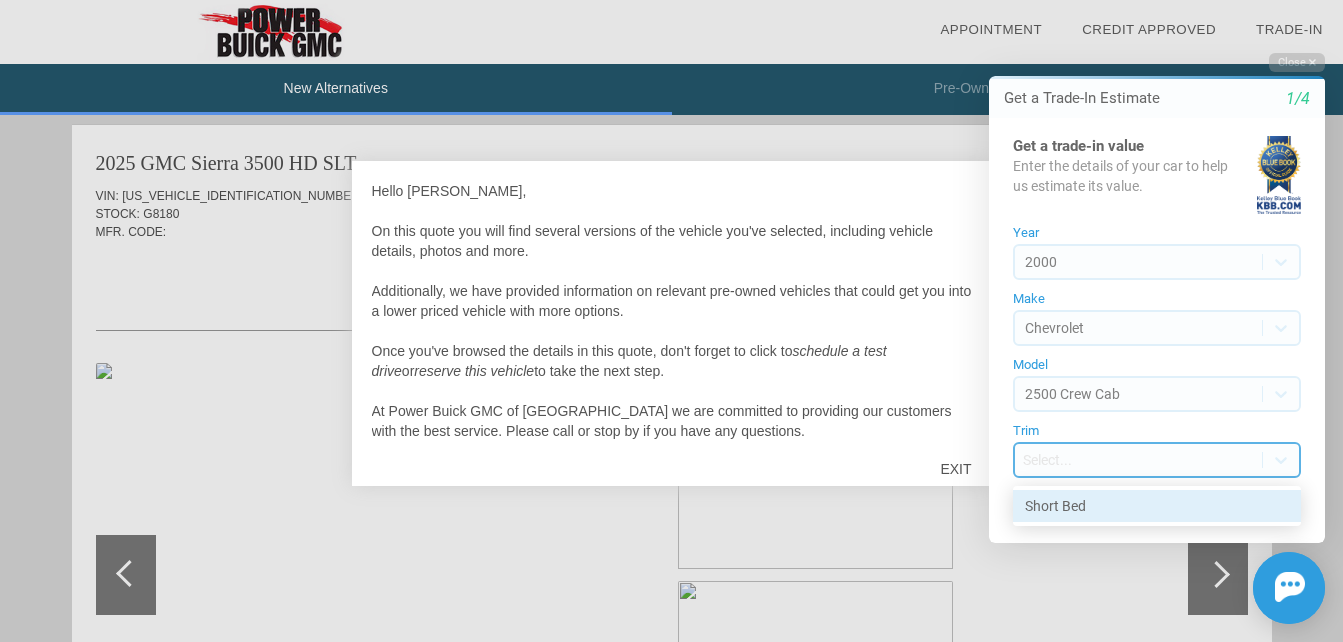 click on "Short Bed" at bounding box center (1157, 506) 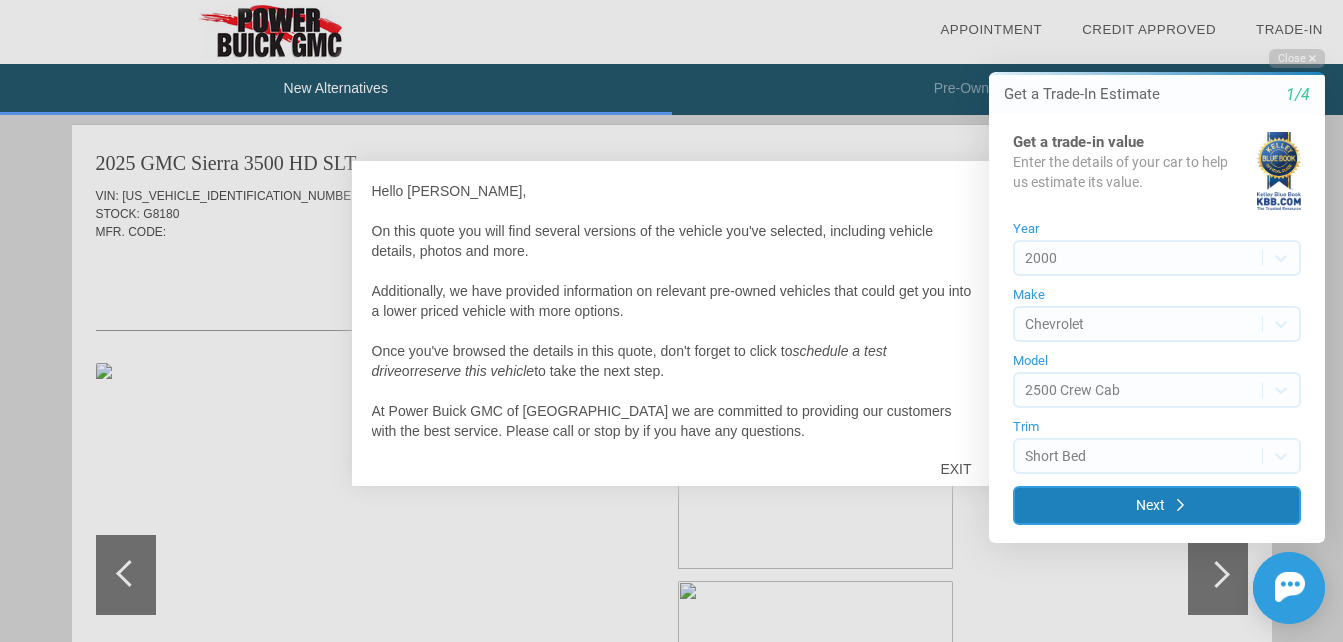 click on "Next" at bounding box center (1157, 505) 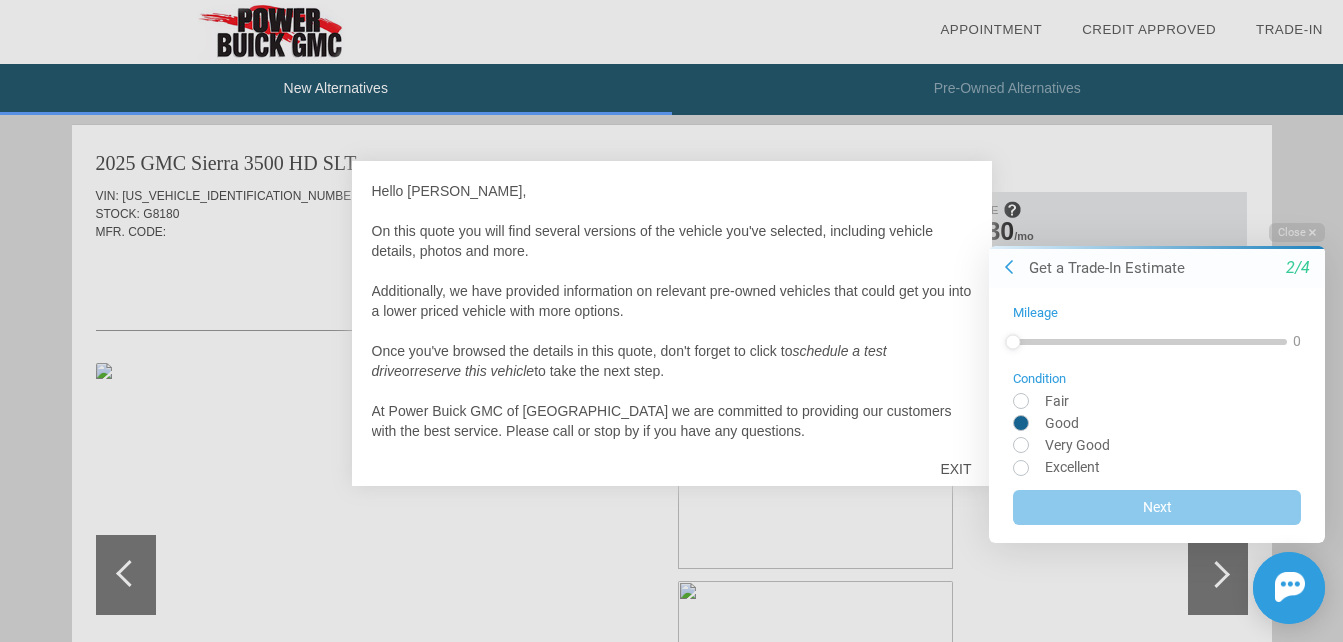 click at bounding box center (1157, 421) 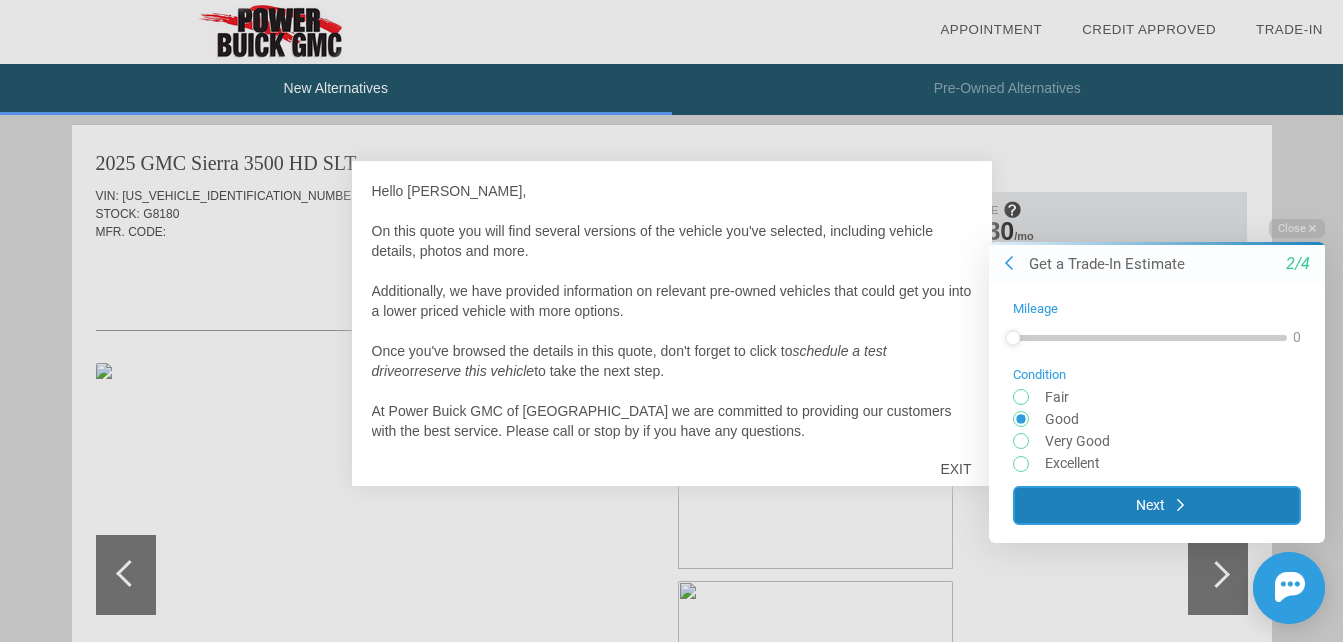click on "Next" at bounding box center (1157, 504) 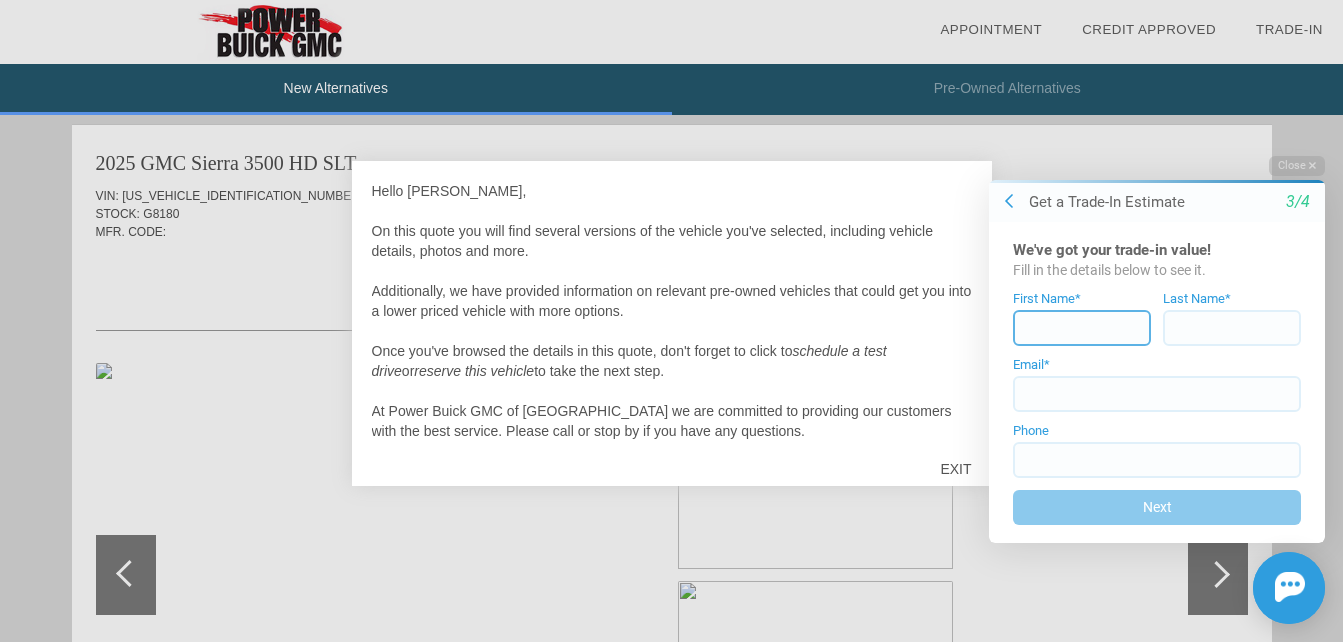 click at bounding box center [1082, 328] 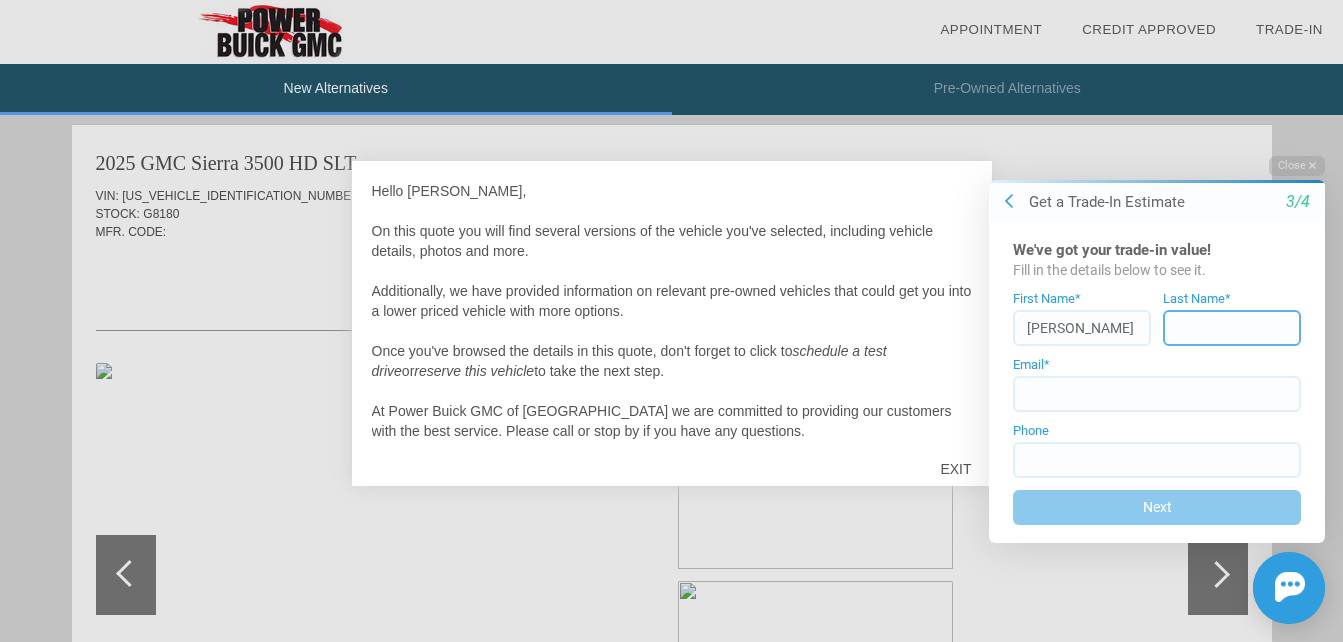 type on "[PERSON_NAME]" 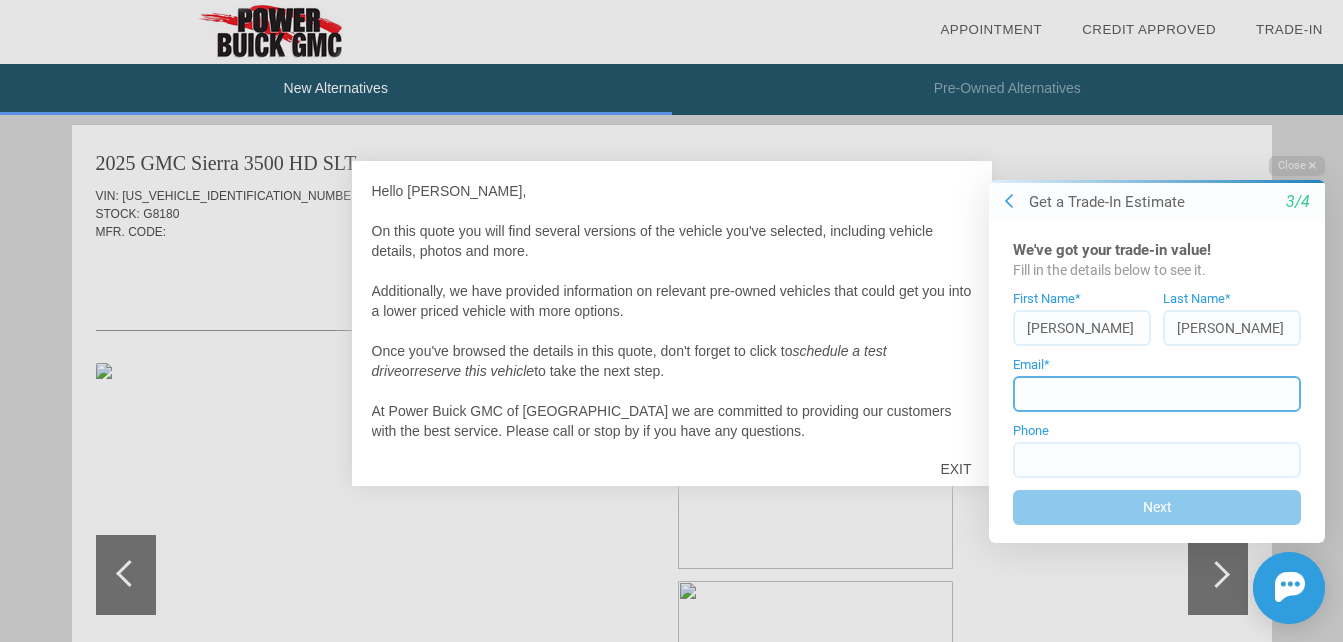 type on "[EMAIL_ADDRESS][DOMAIN_NAME]" 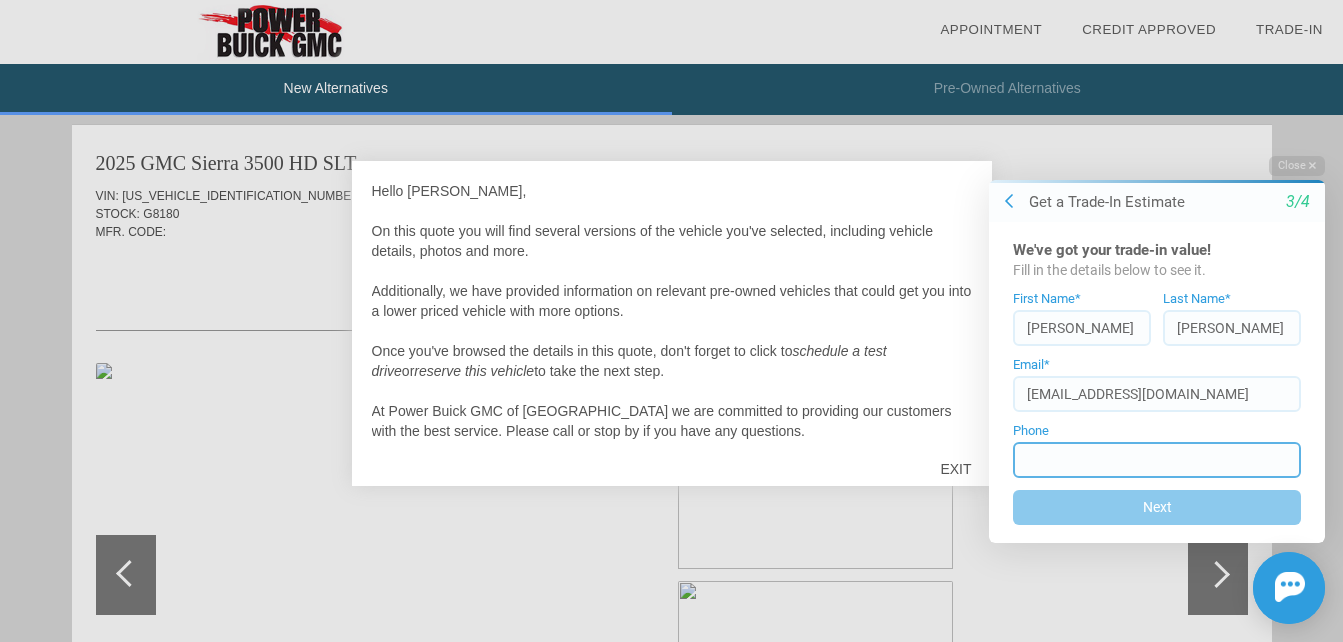 type on "[PHONE_NUMBER]" 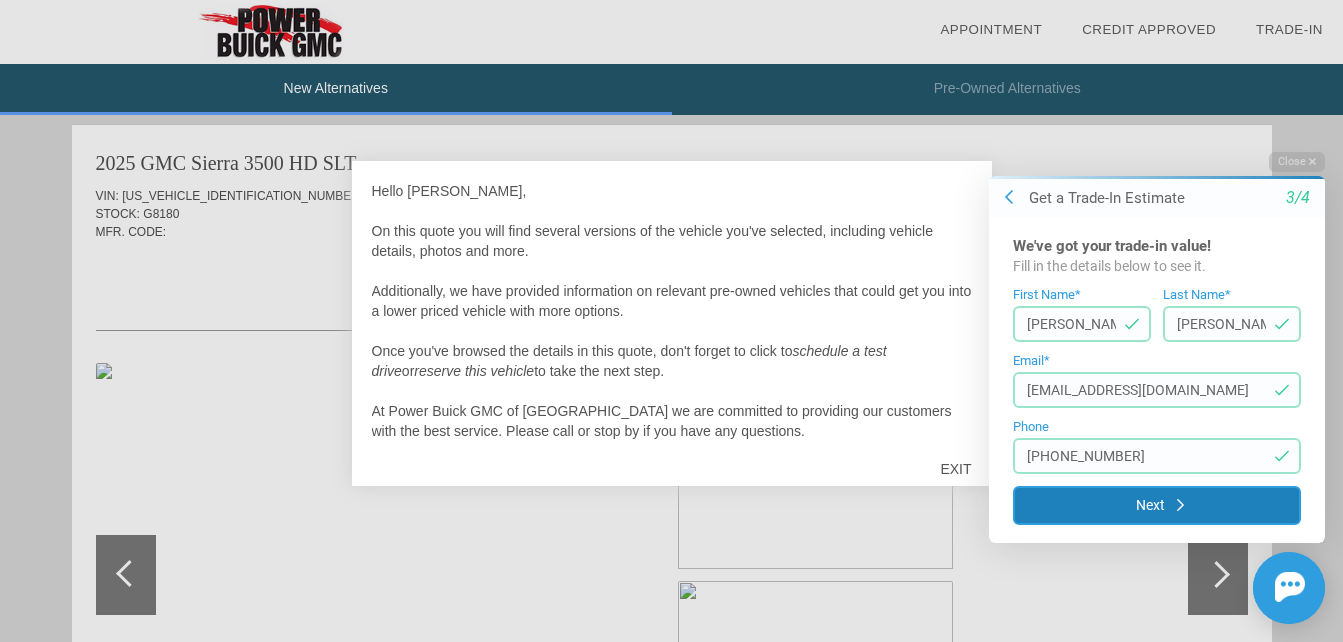 click on "Next" at bounding box center (1157, 505) 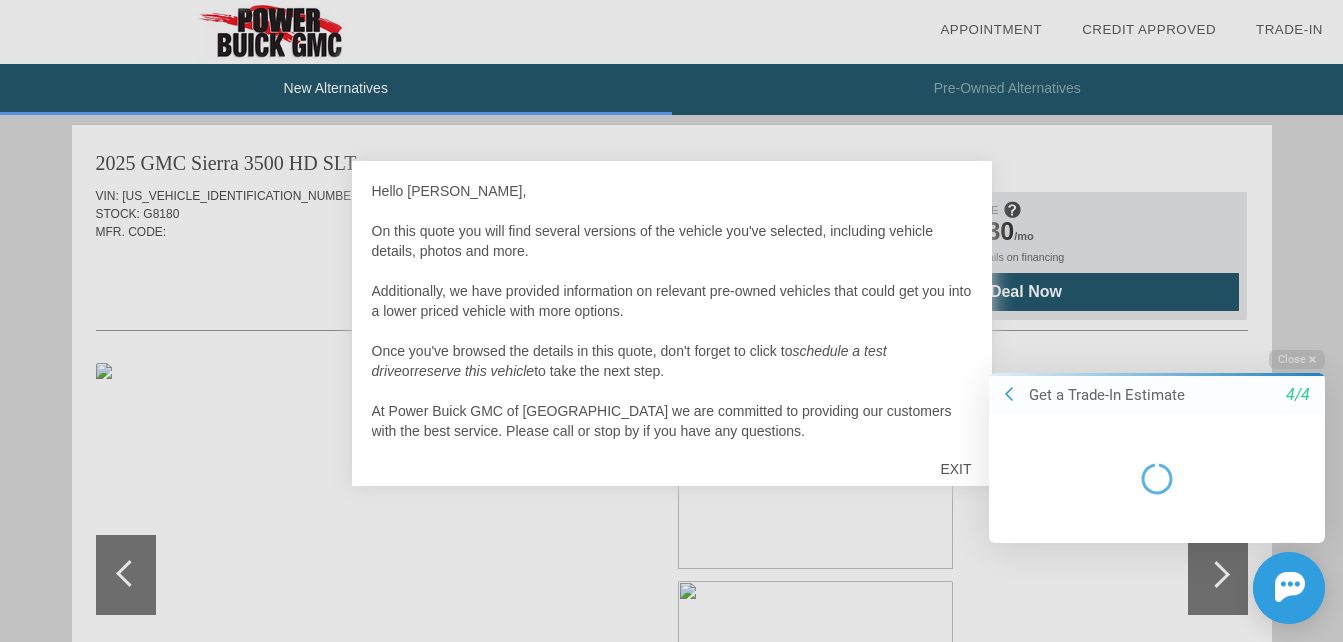click on "Welcome! Get a Trade-In Estimate 4/4 Close Get a Trade-In Estimate 4/4 Chat Assistance Failed to get trade-in price" at bounding box center (1145, 331) 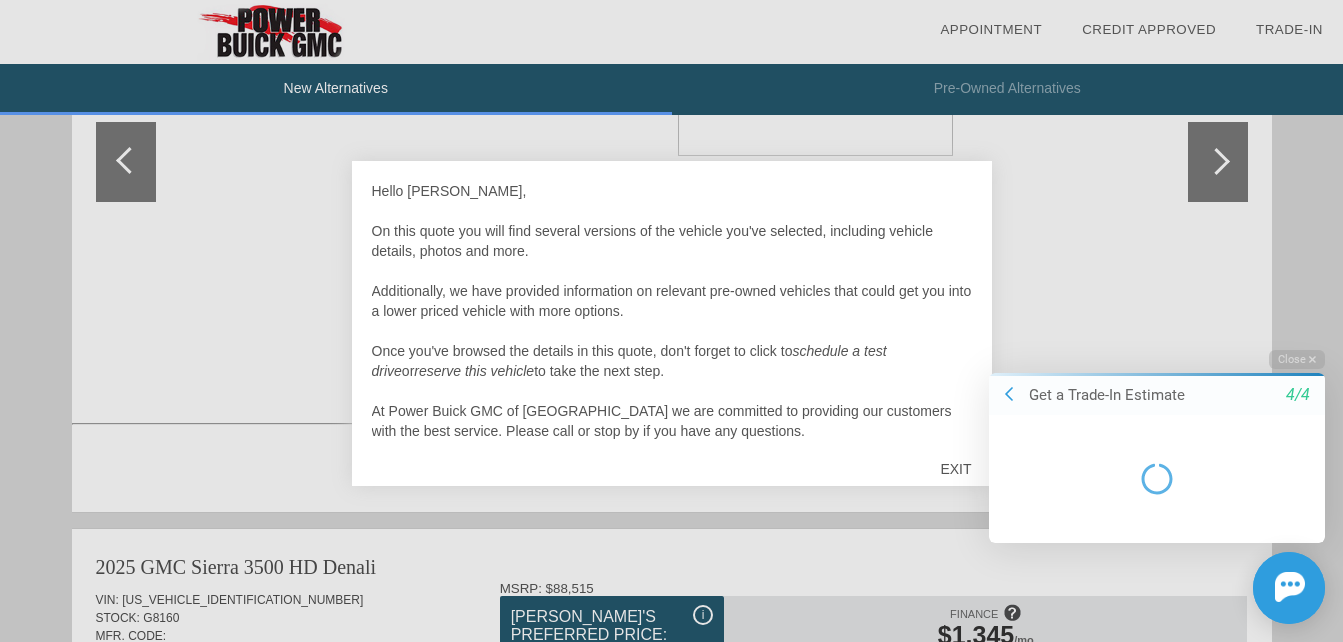 scroll, scrollTop: 1490, scrollLeft: 0, axis: vertical 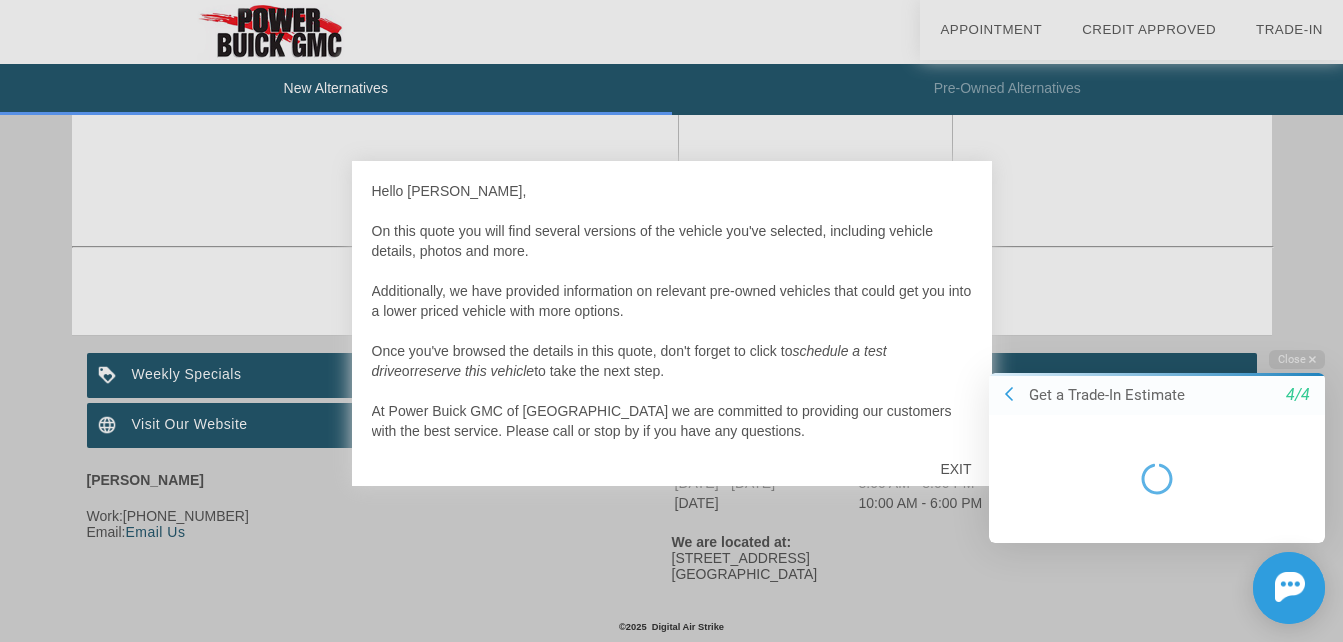 click on "Welcome! Get a Trade-In Estimate 4/4 Close Get a Trade-In Estimate 4/4 Chat Assistance Failed to get trade-in price" at bounding box center [1145, 331] 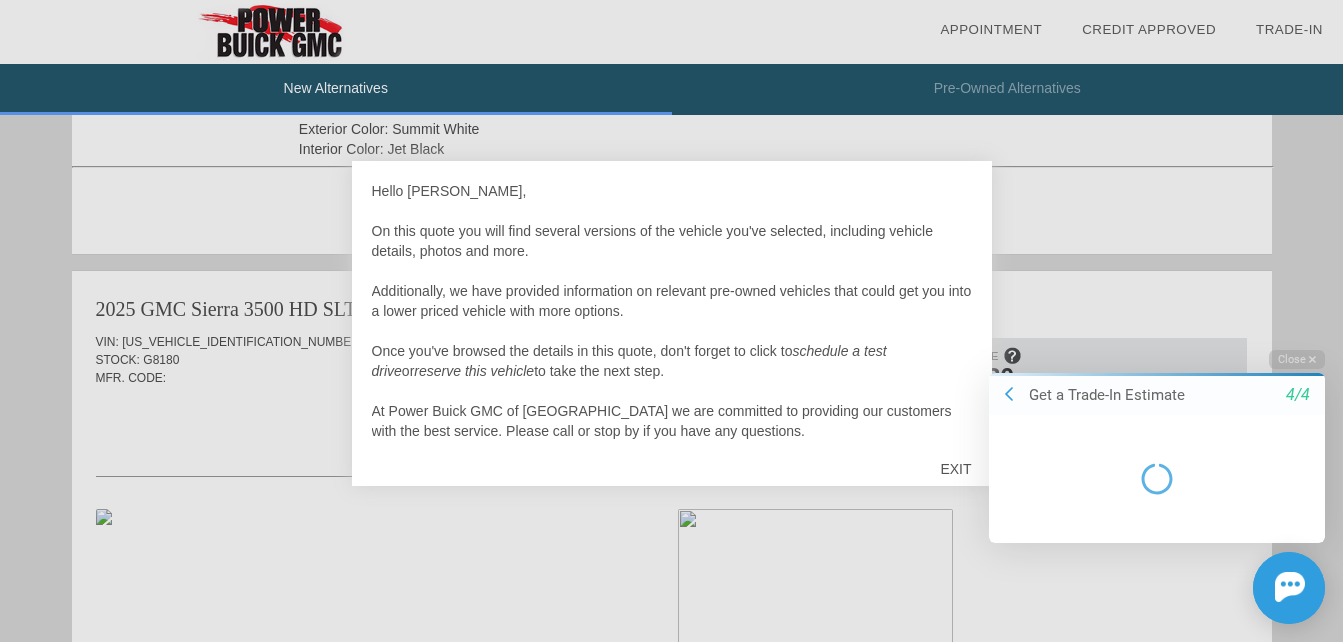 scroll, scrollTop: 1345, scrollLeft: 0, axis: vertical 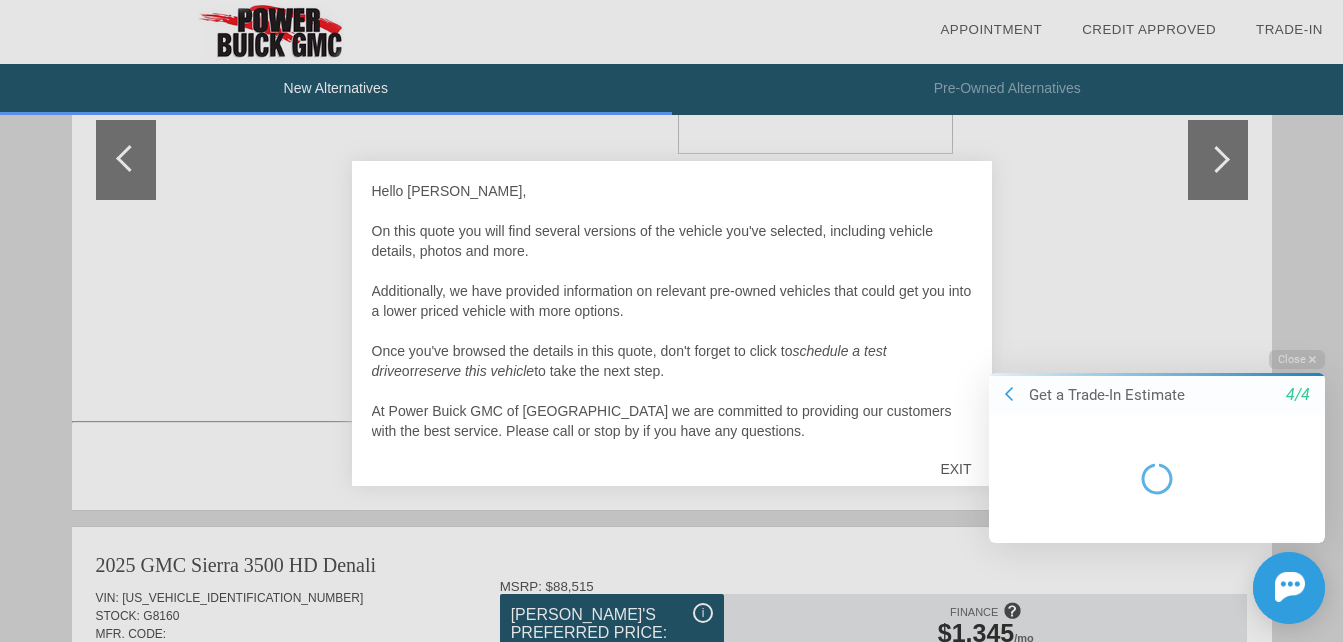 click at bounding box center [671, 321] 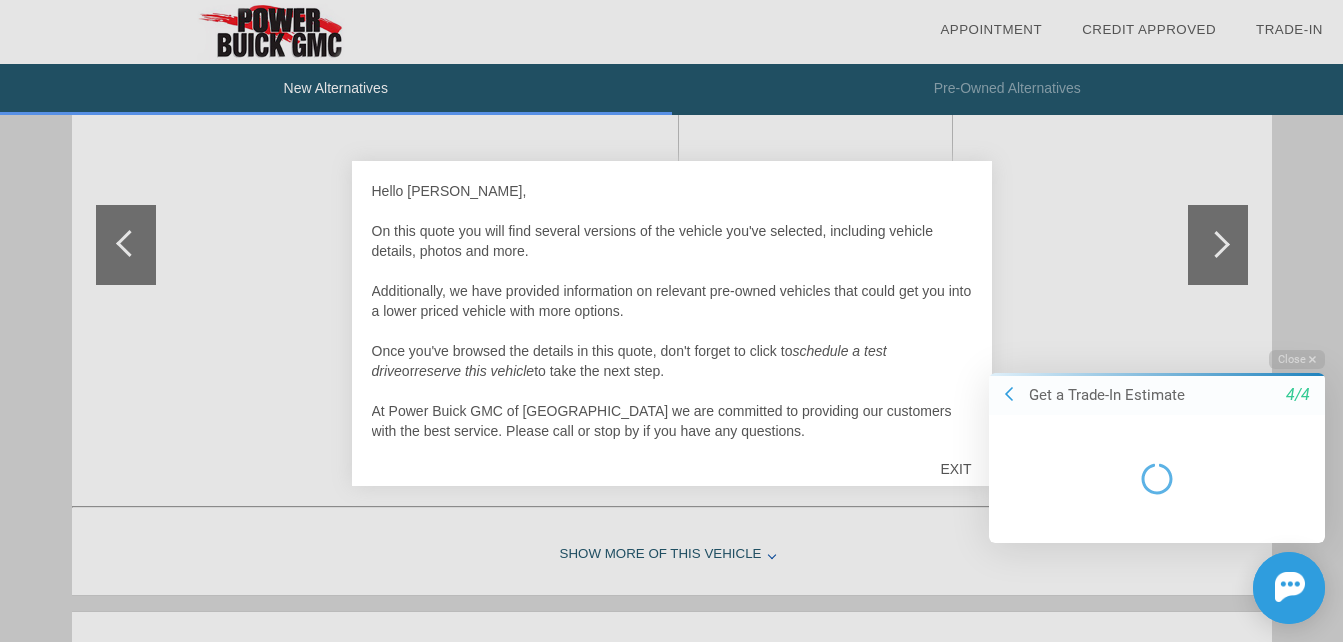 scroll, scrollTop: 1255, scrollLeft: 0, axis: vertical 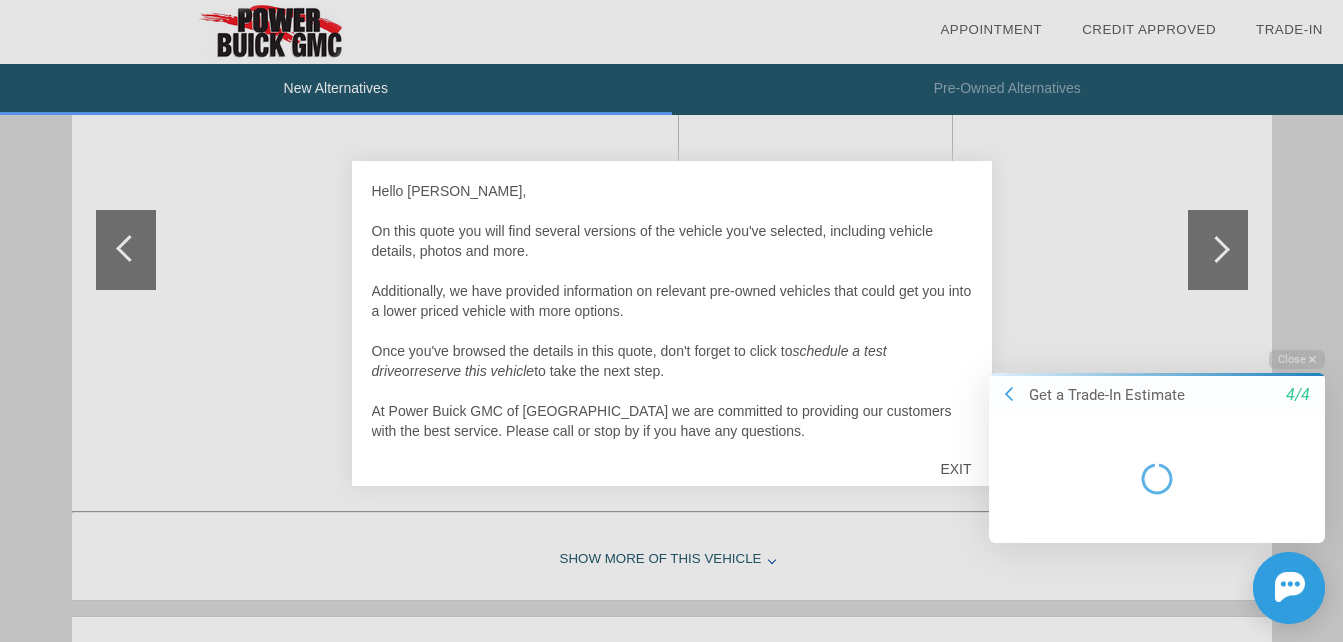 click at bounding box center (671, 321) 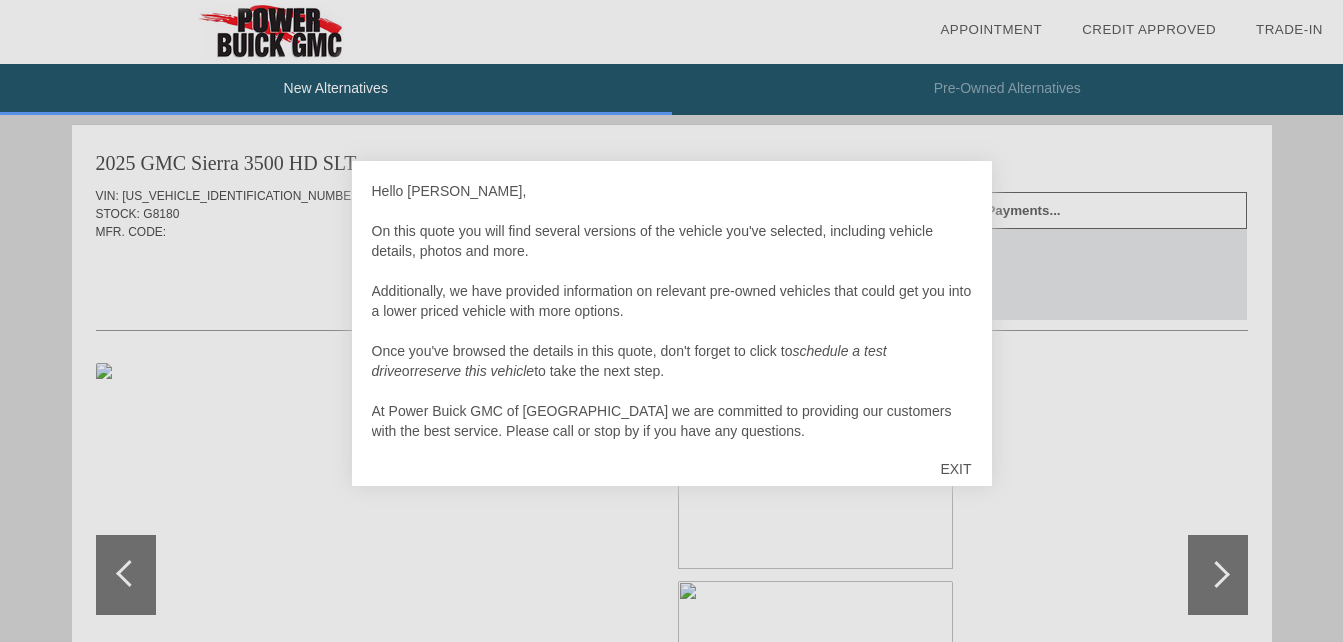 scroll, scrollTop: 0, scrollLeft: 0, axis: both 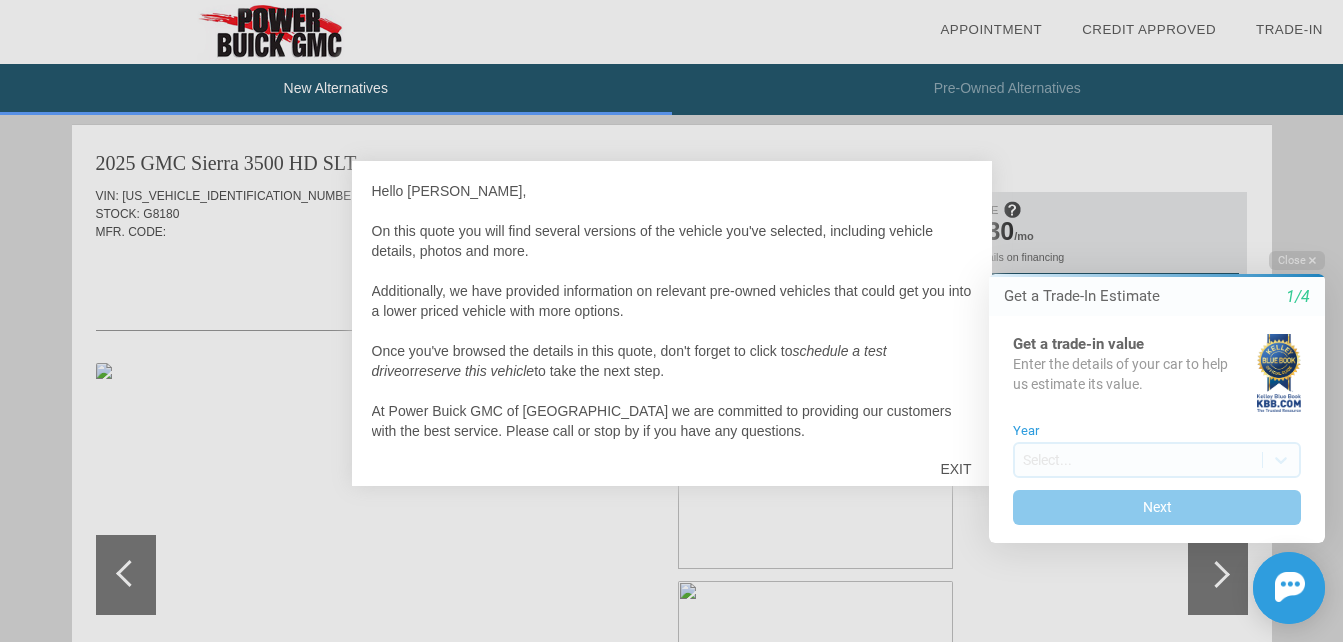click on "Welcome! Get a Trade-In Estimate 1/4 Get a trade-in value Enter the details of your car to help us estimate its value. Year Select... Next Close Get a Trade-In Estimate 1/4 Get a trade-in value Enter the details of your car to help us estimate its value. Year Select... Next Chat Assistance Initial Toast" at bounding box center [1145, 233] 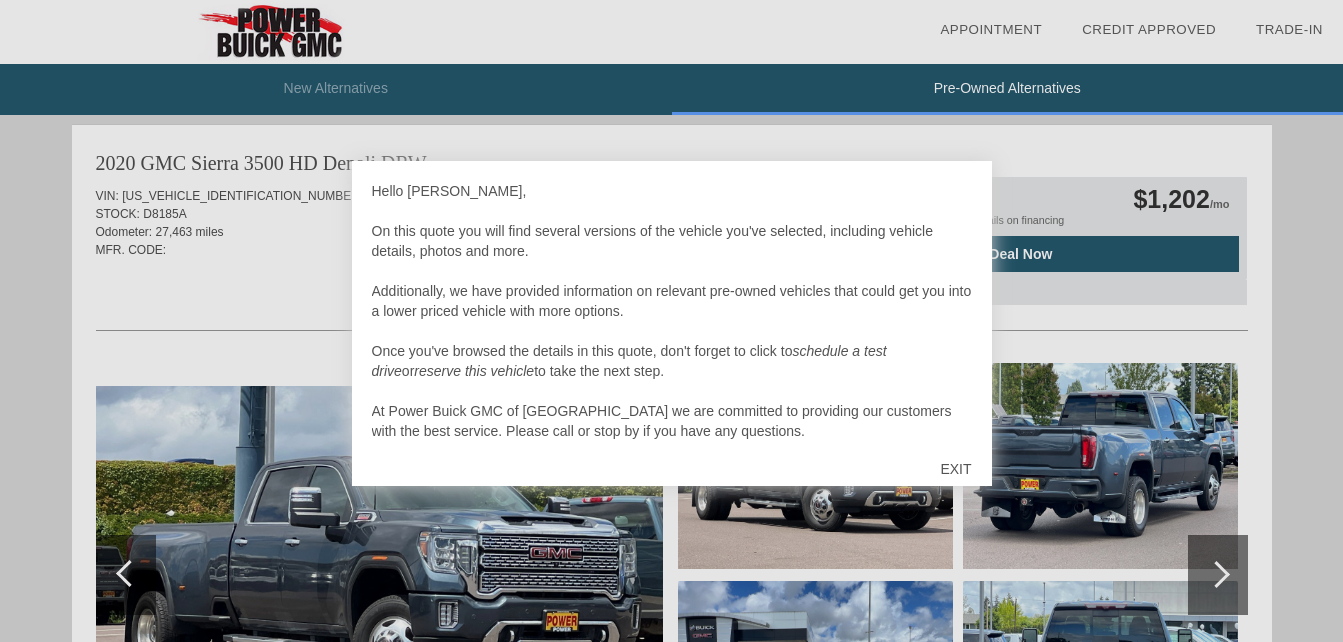 scroll, scrollTop: 0, scrollLeft: 0, axis: both 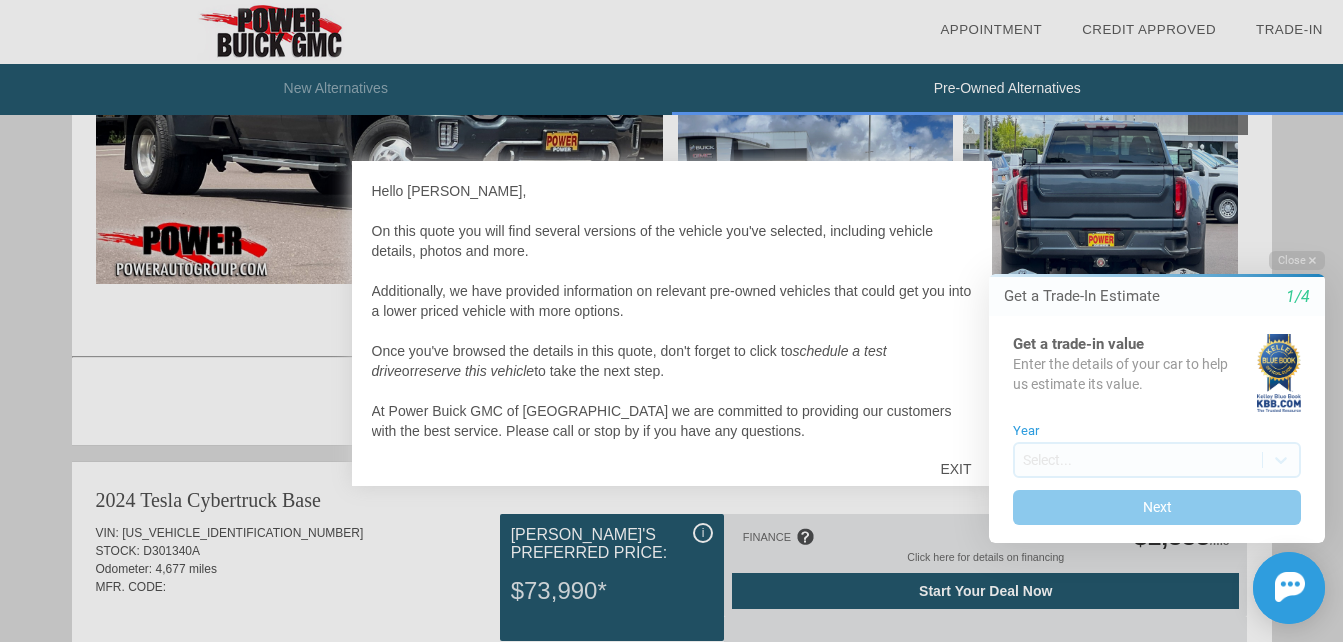 click on "Welcome! Get a Trade-In Estimate 1/4 Get a trade-in value Enter the details of your car to help us estimate its value. Year Select... Next Close Get a Trade-In Estimate 1/4 Get a trade-in value Enter the details of your car to help us estimate its value. Year Select... Next Chat Assistance Initial Toast" at bounding box center [1145, 233] 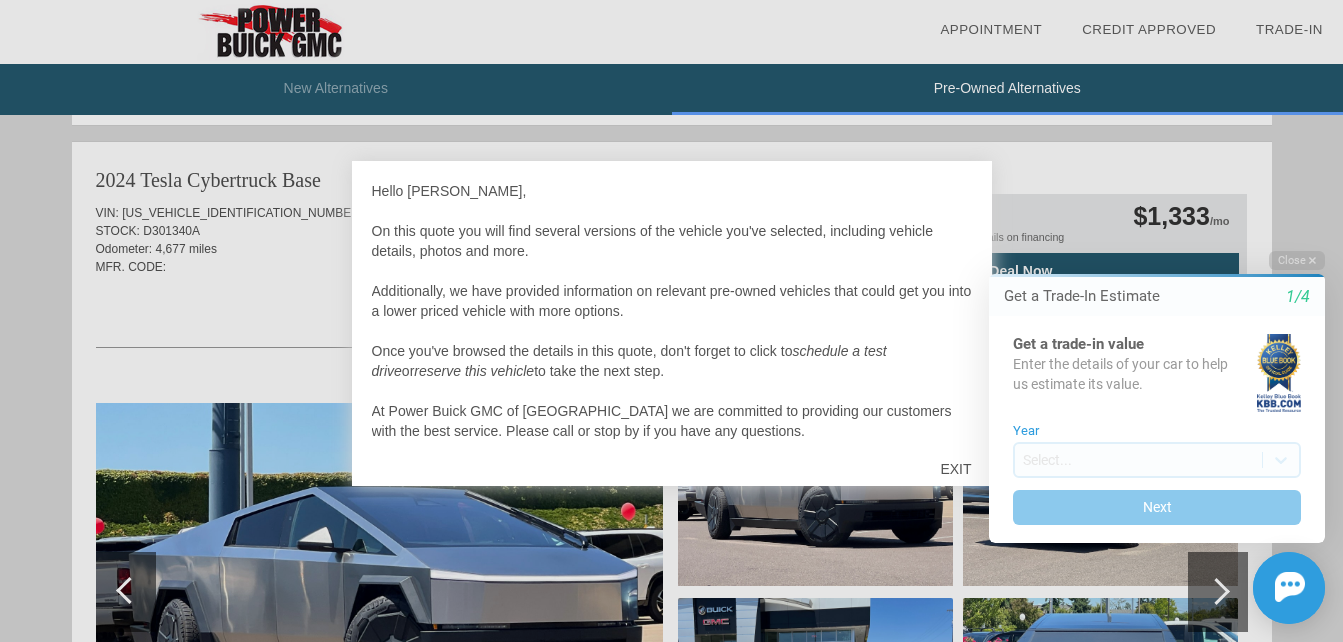 scroll, scrollTop: 1796, scrollLeft: 0, axis: vertical 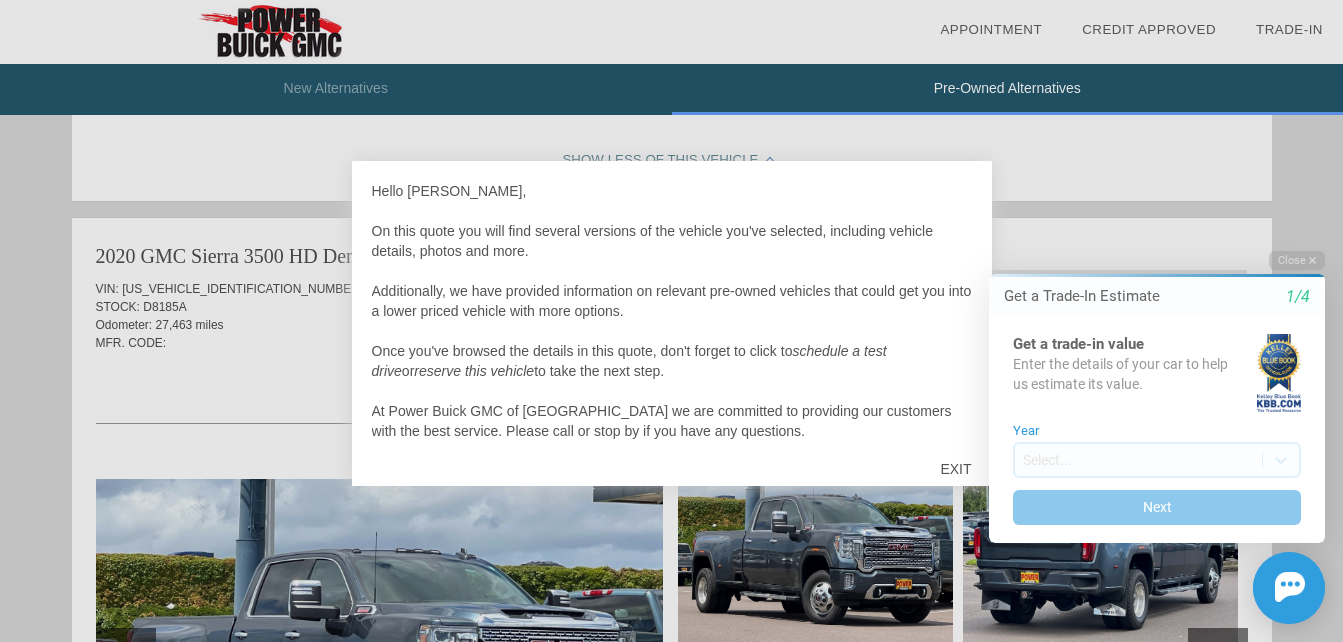 click at bounding box center [671, 321] 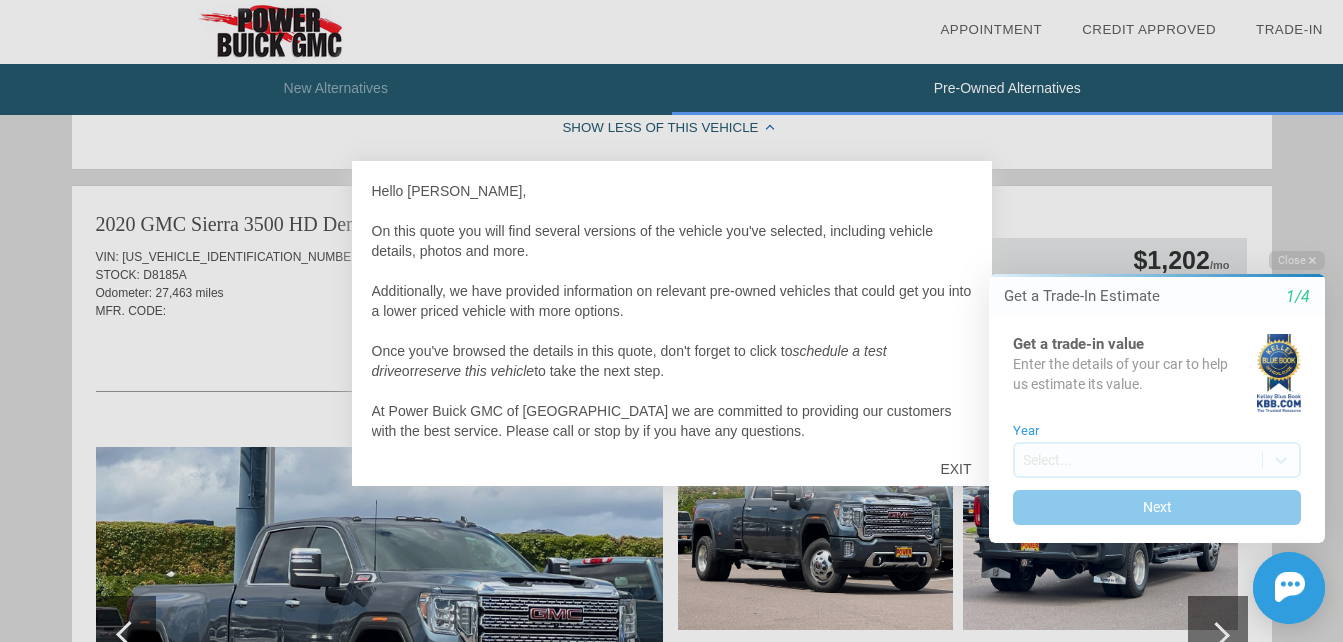 scroll, scrollTop: 877, scrollLeft: 0, axis: vertical 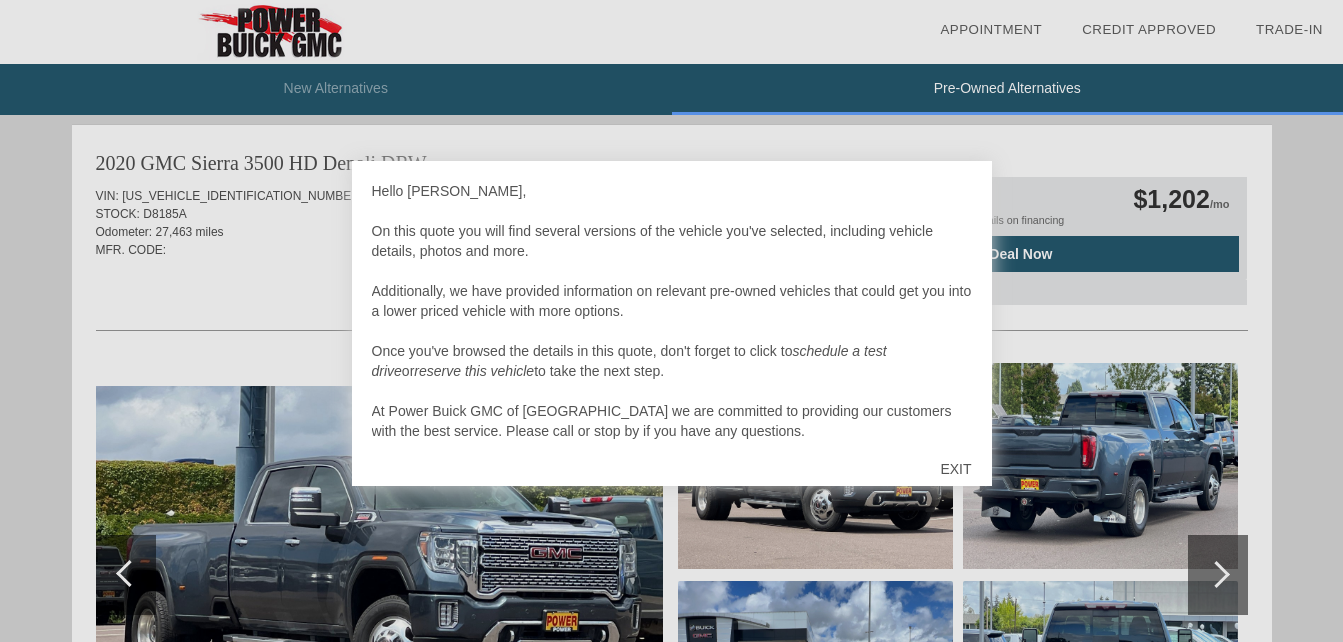 click at bounding box center (671, 321) 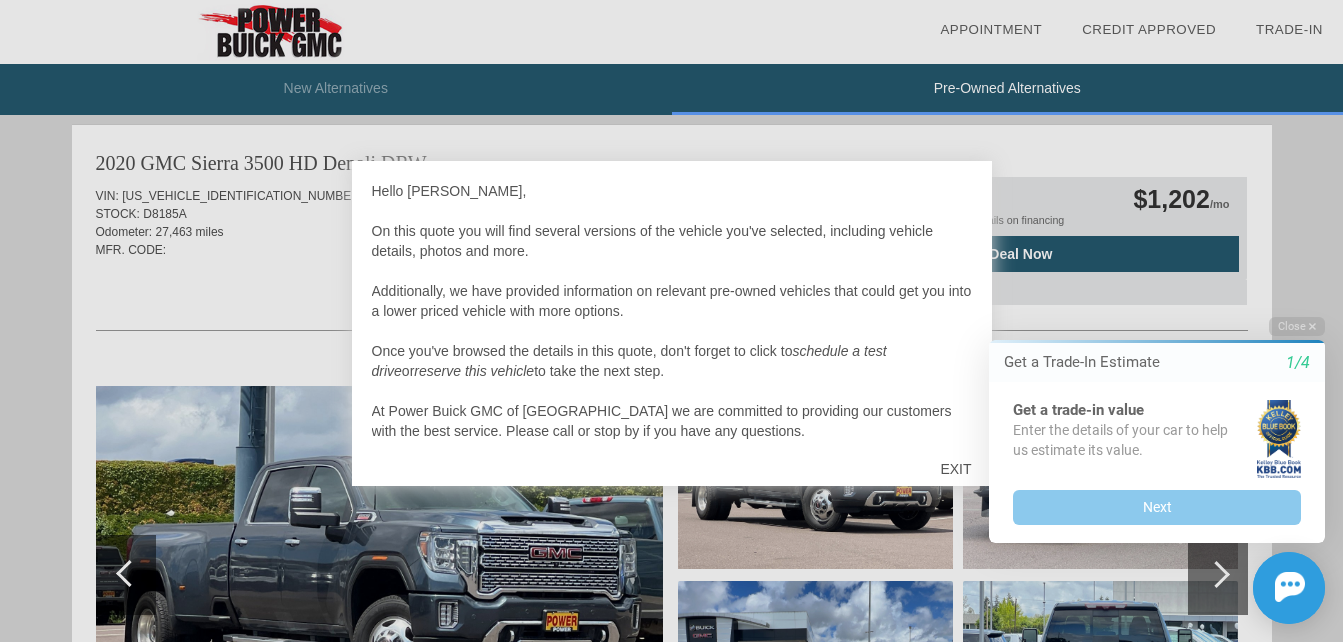 click at bounding box center (671, 321) 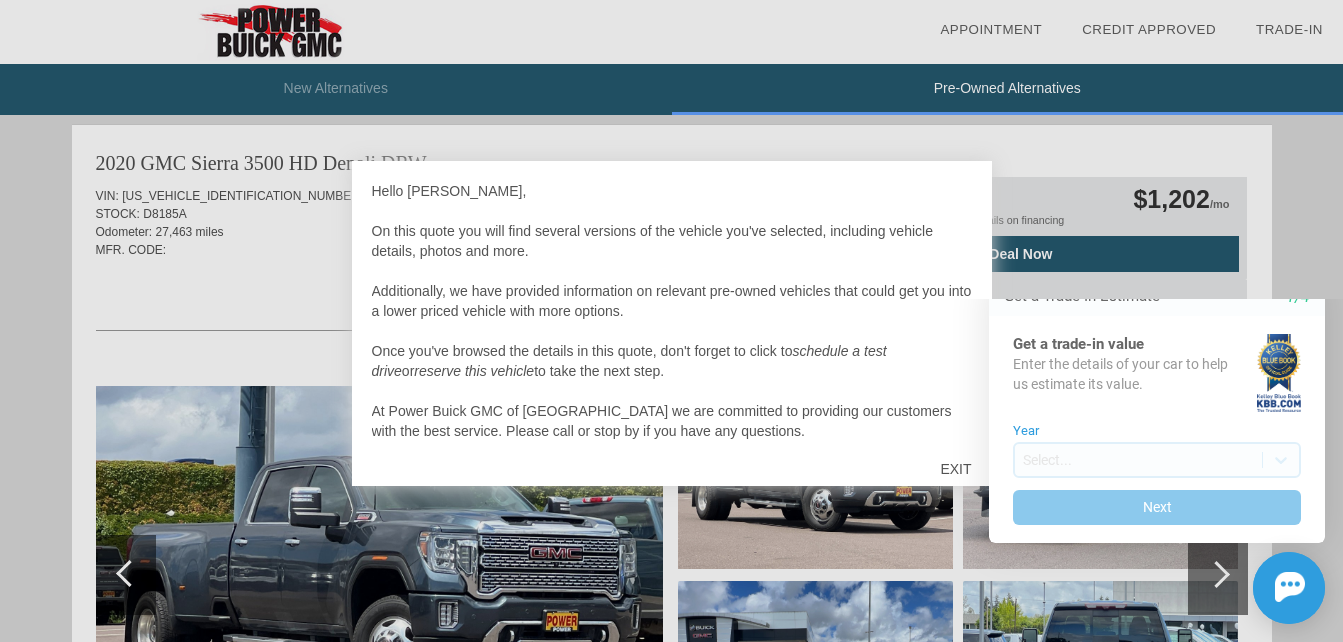 click at bounding box center [671, 321] 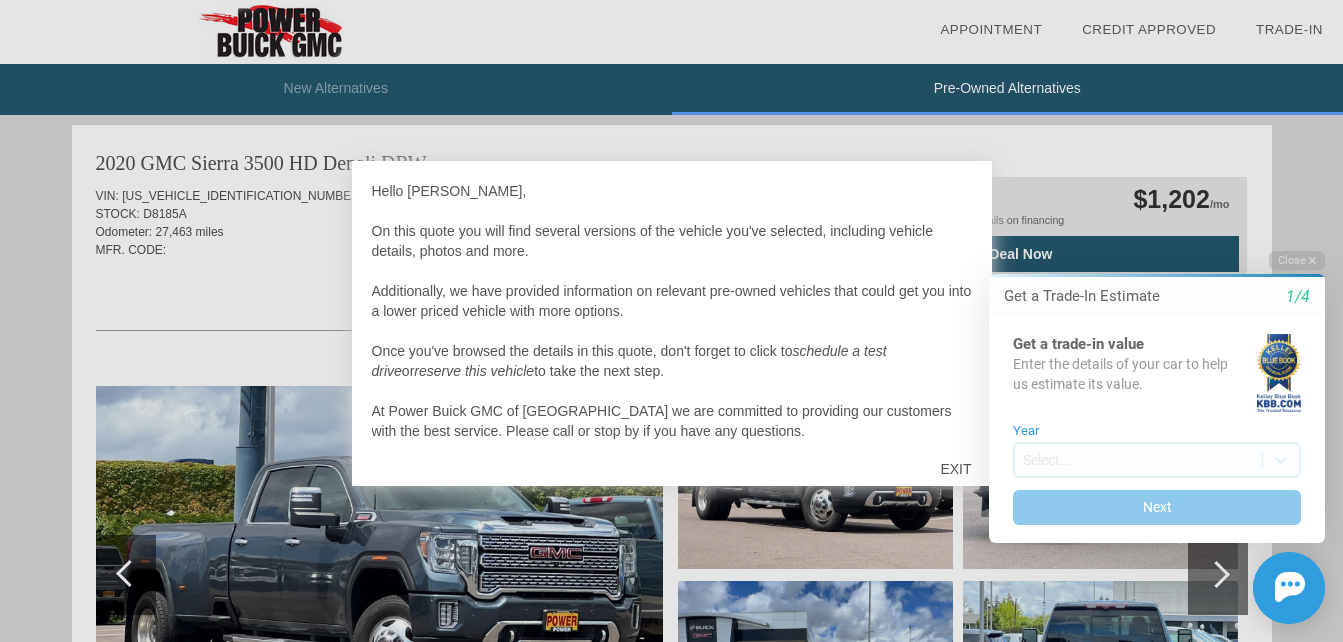 scroll, scrollTop: 0, scrollLeft: 0, axis: both 